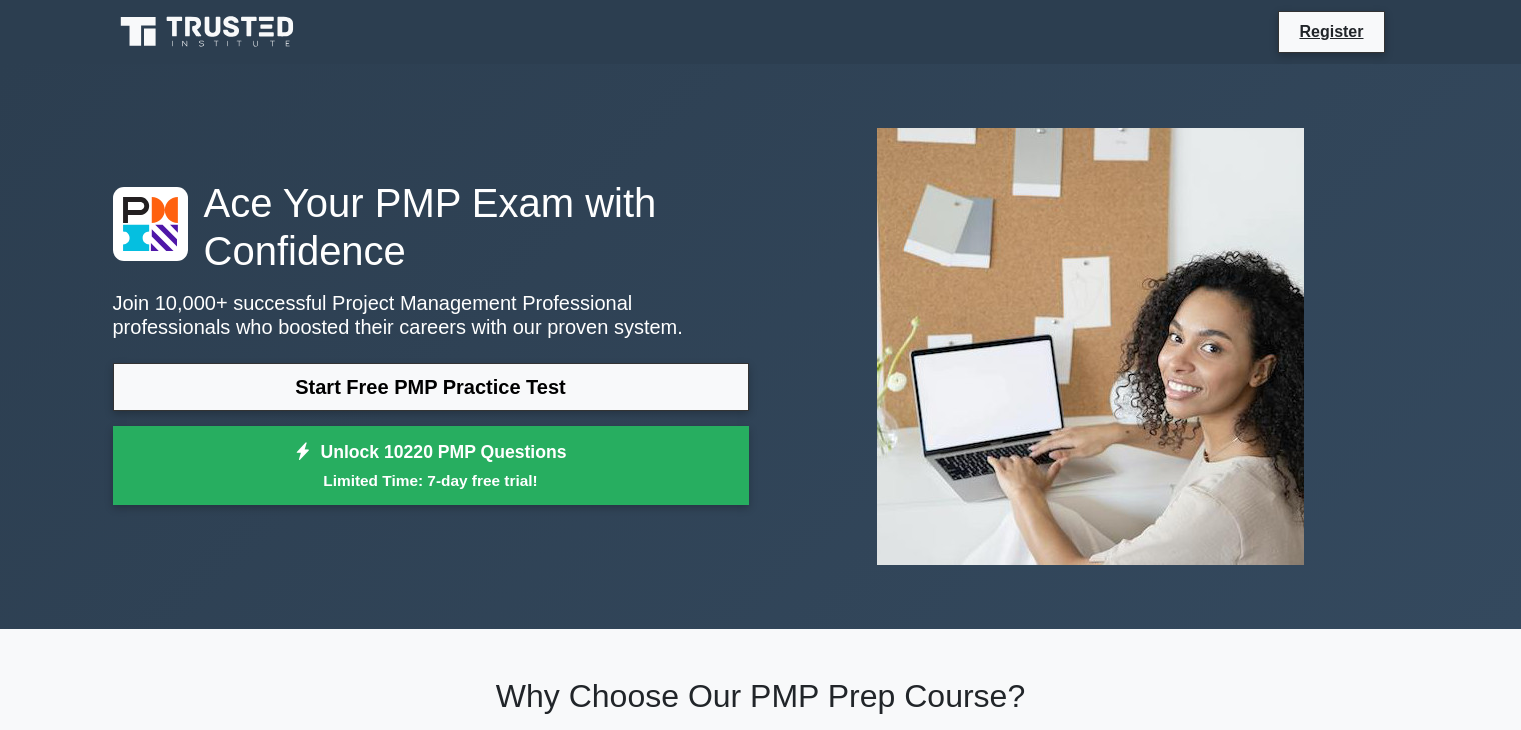 scroll, scrollTop: 0, scrollLeft: 0, axis: both 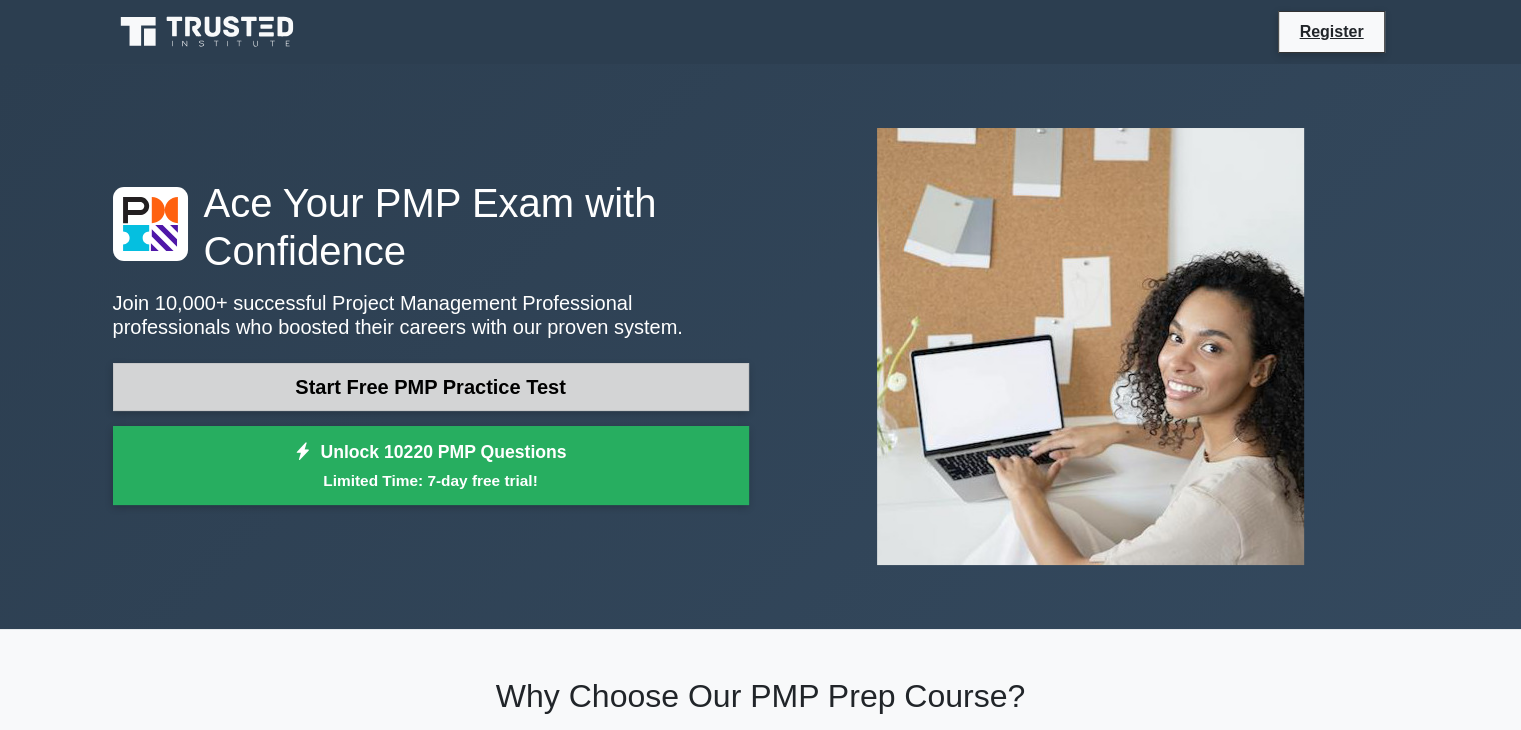click on "Start Free PMP Practice Test" at bounding box center (431, 387) 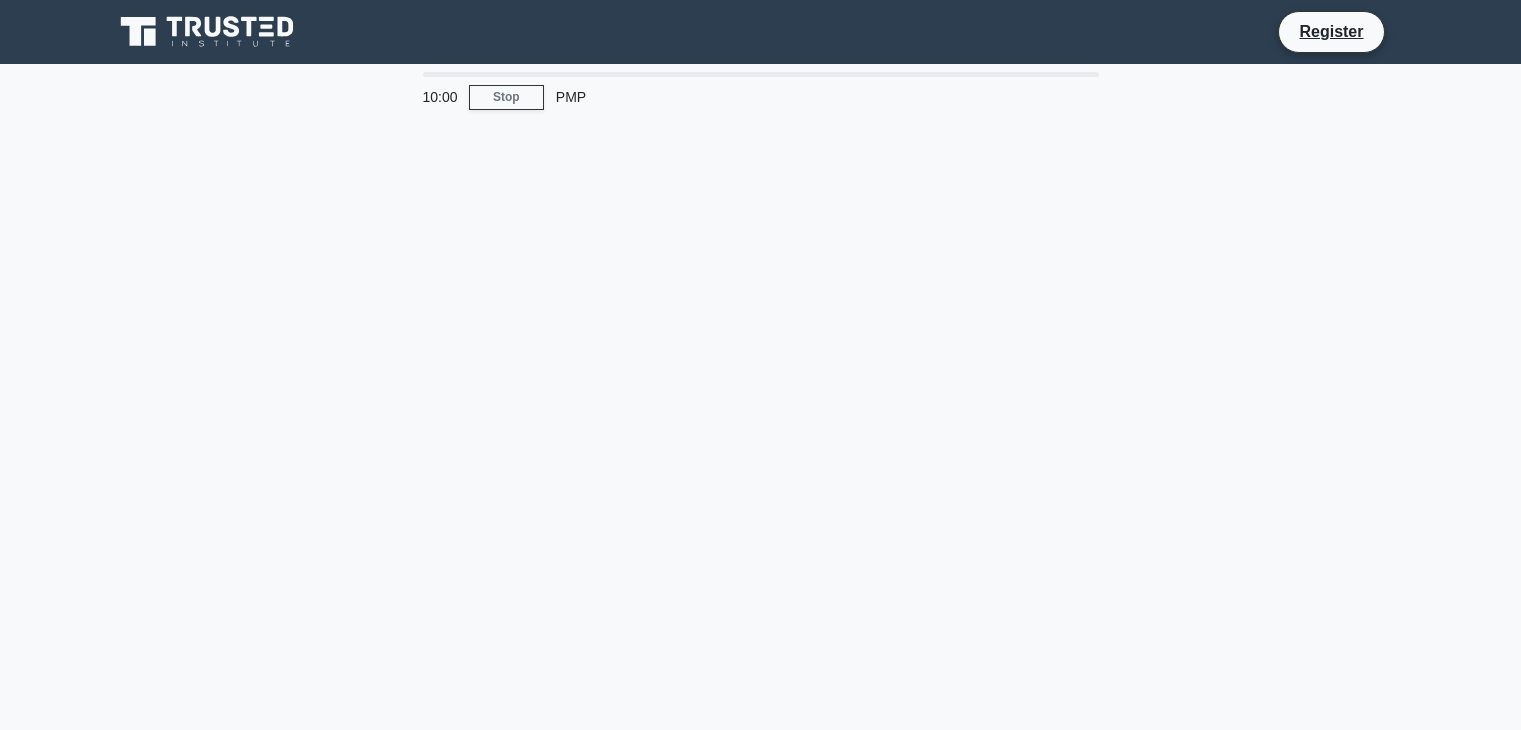 scroll, scrollTop: 0, scrollLeft: 0, axis: both 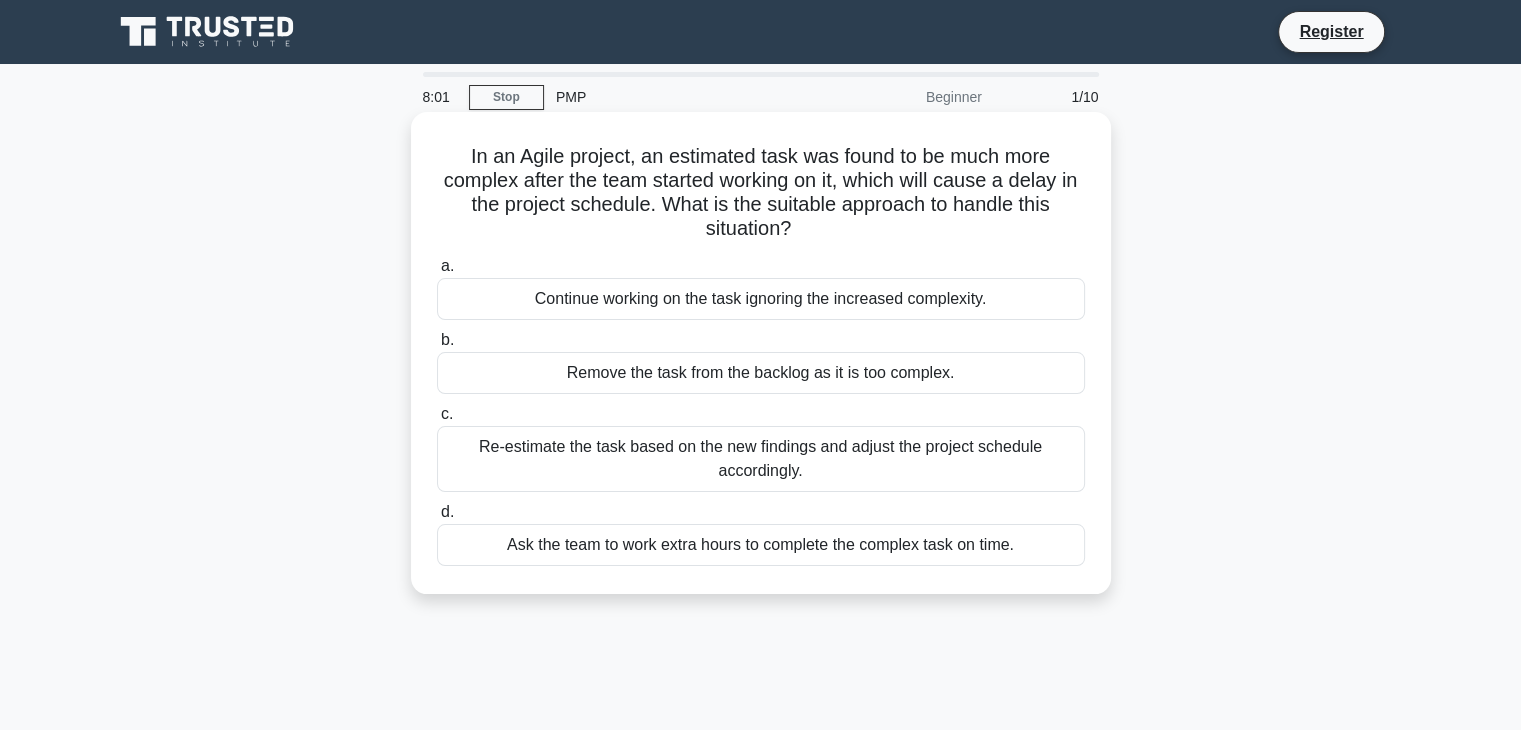 click on "Ask the team to work extra hours to complete the complex task on time." at bounding box center [761, 545] 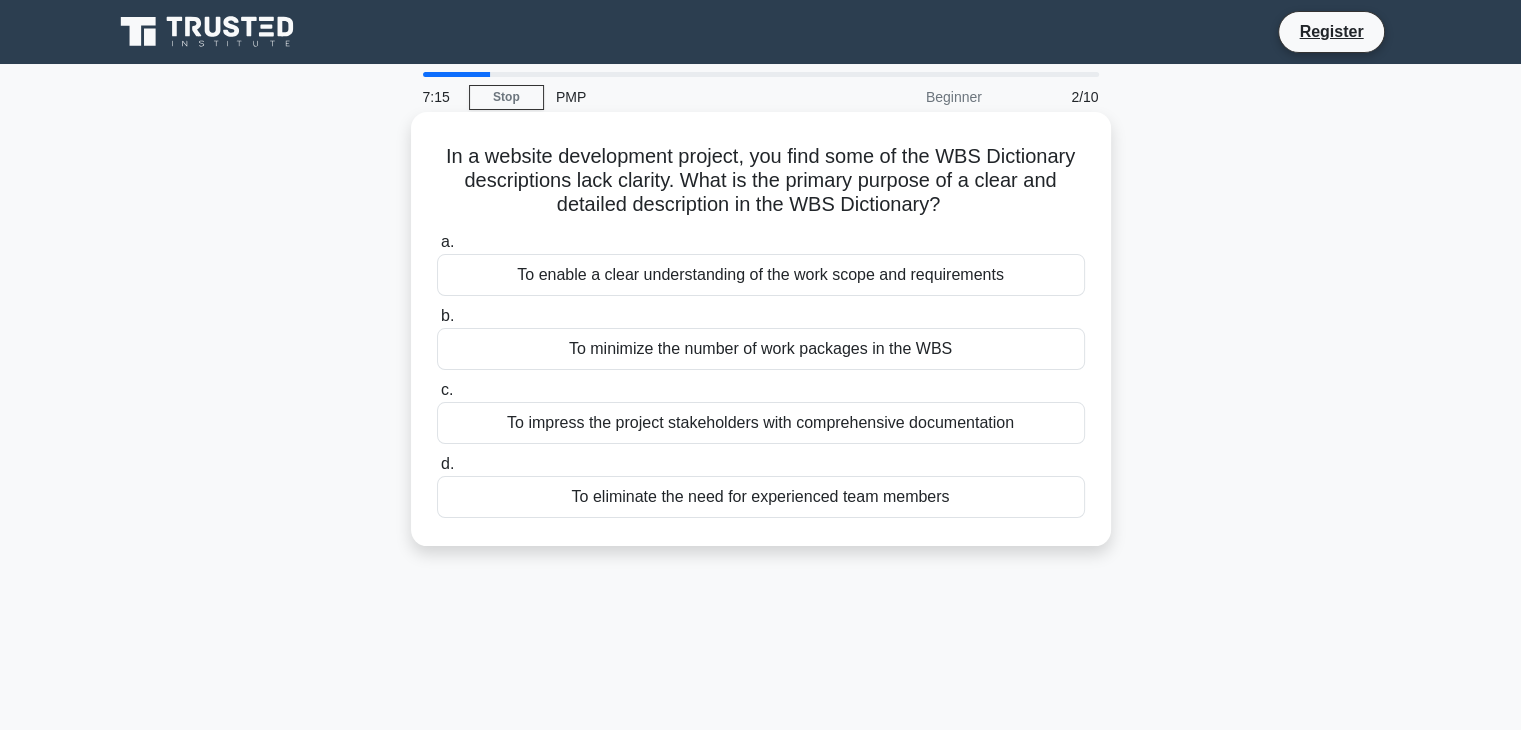 click on "To impress the project stakeholders with comprehensive documentation" at bounding box center (761, 423) 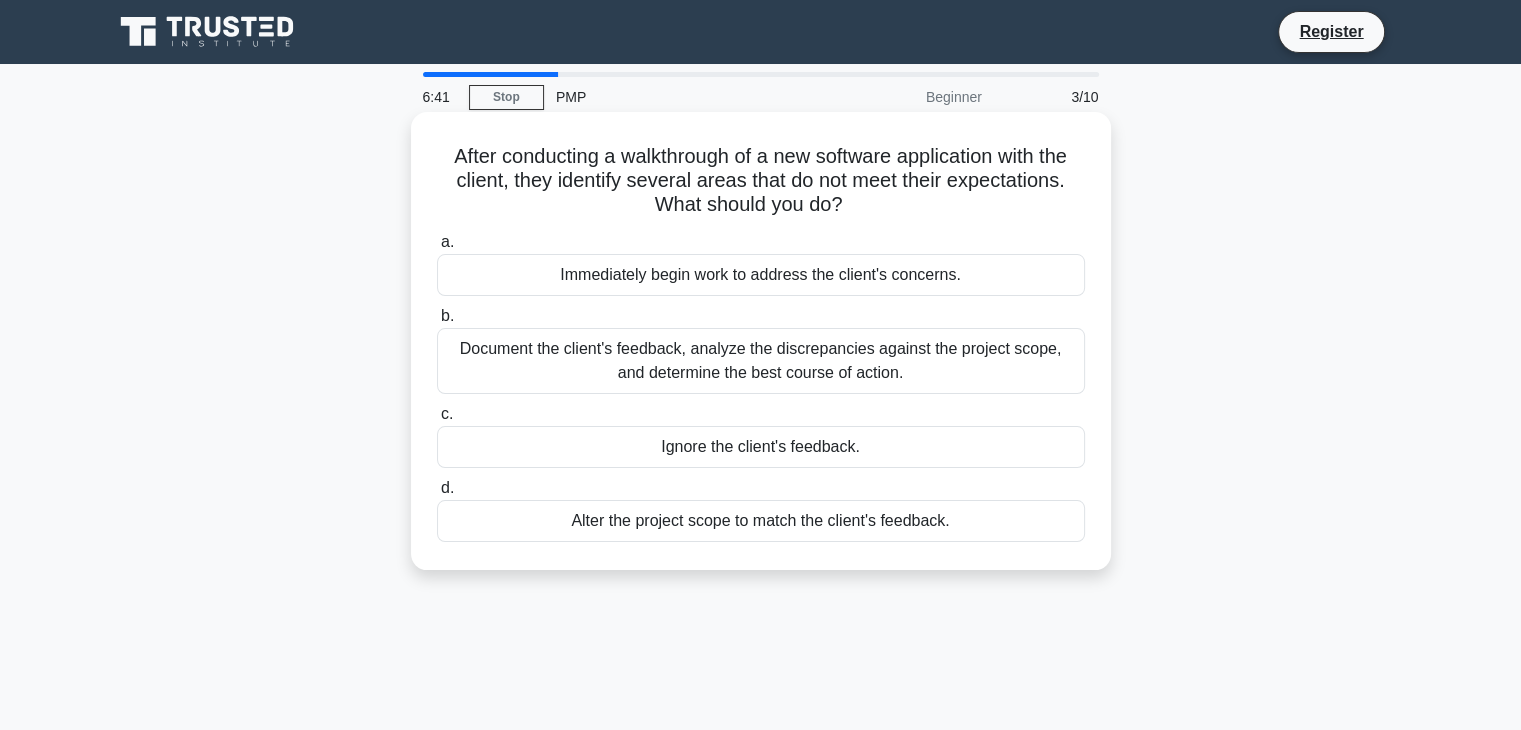 click on "Document the client's feedback, analyze the discrepancies against the project scope, and determine the best course of action." at bounding box center [761, 361] 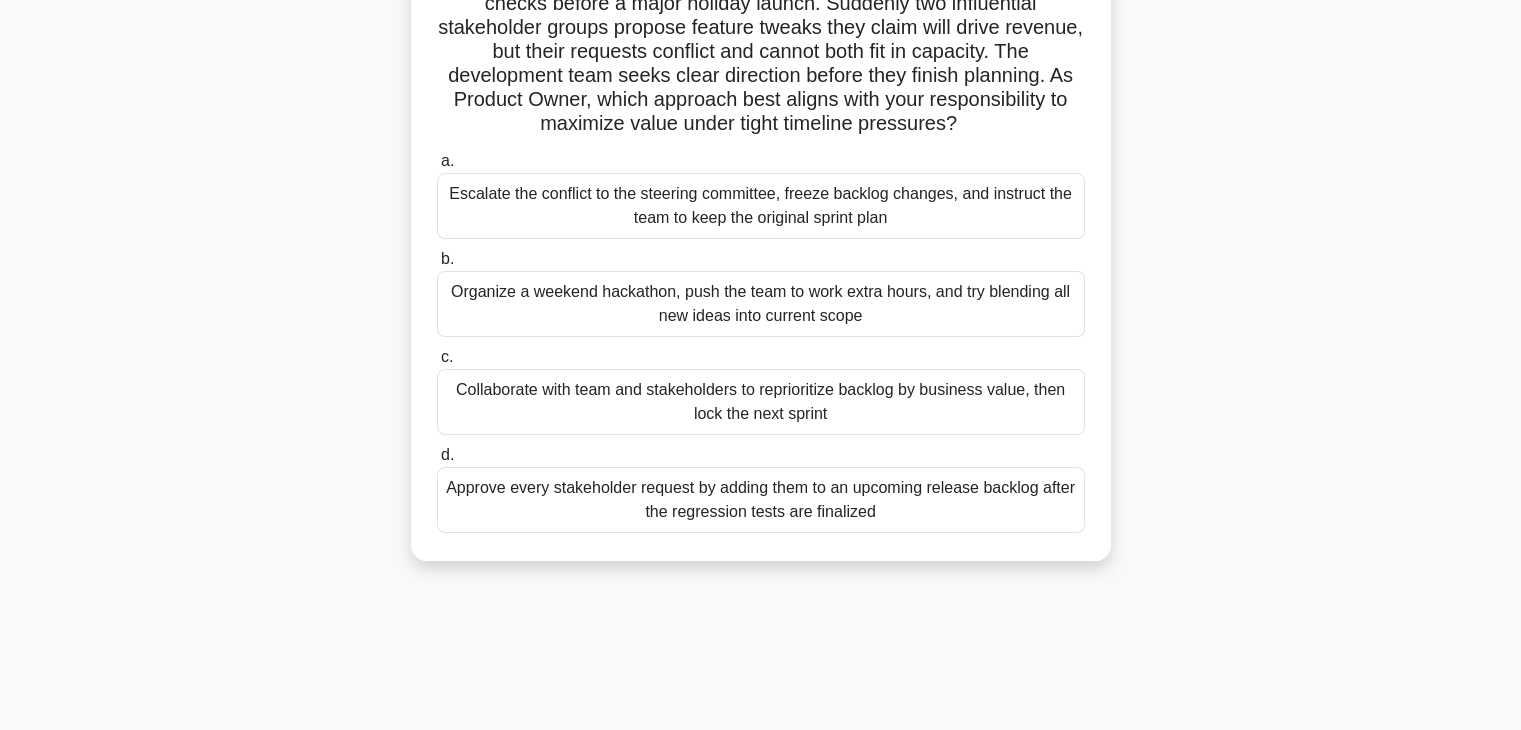 scroll, scrollTop: 200, scrollLeft: 0, axis: vertical 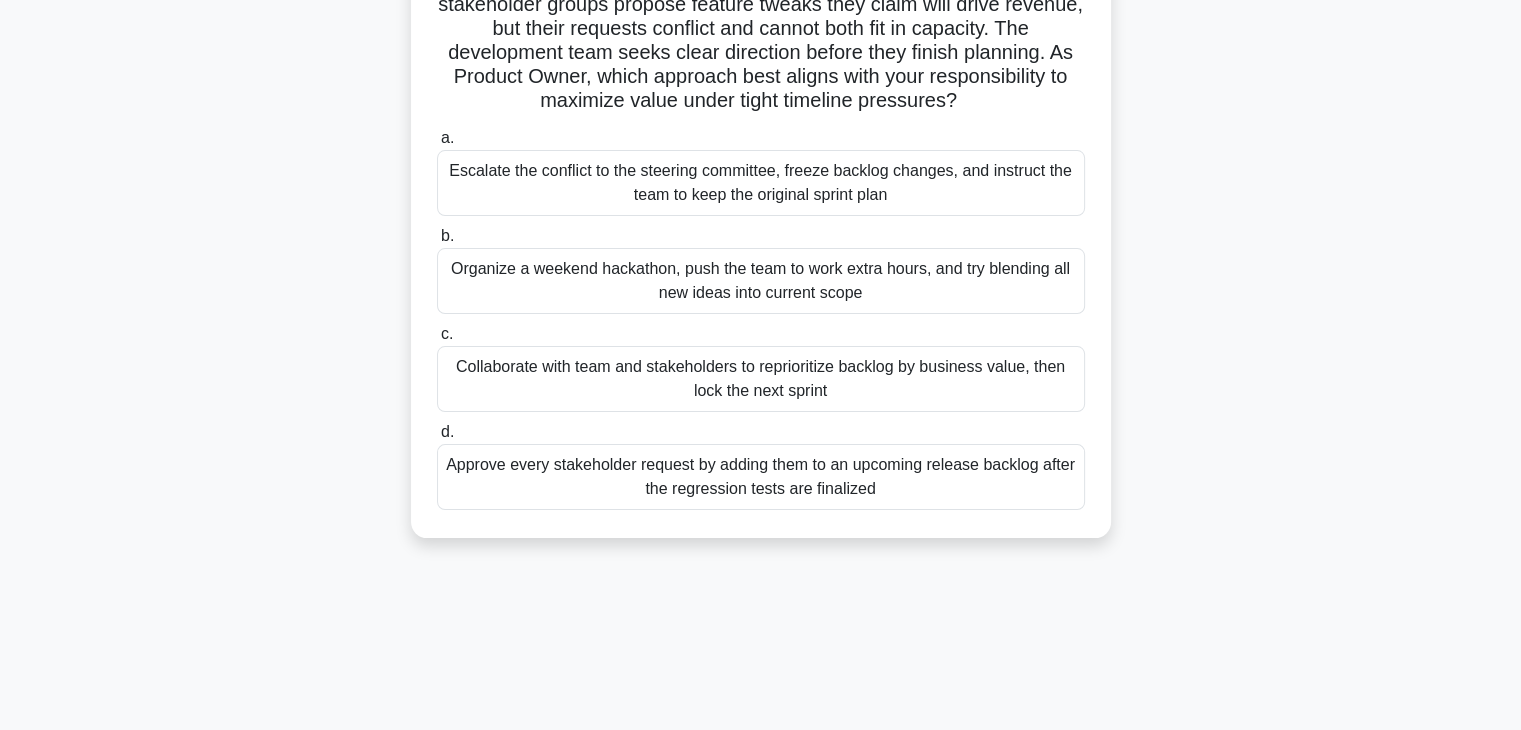 click on "Escalate the conflict to the steering committee, freeze backlog changes, and instruct the team to keep the original sprint plan" at bounding box center (761, 183) 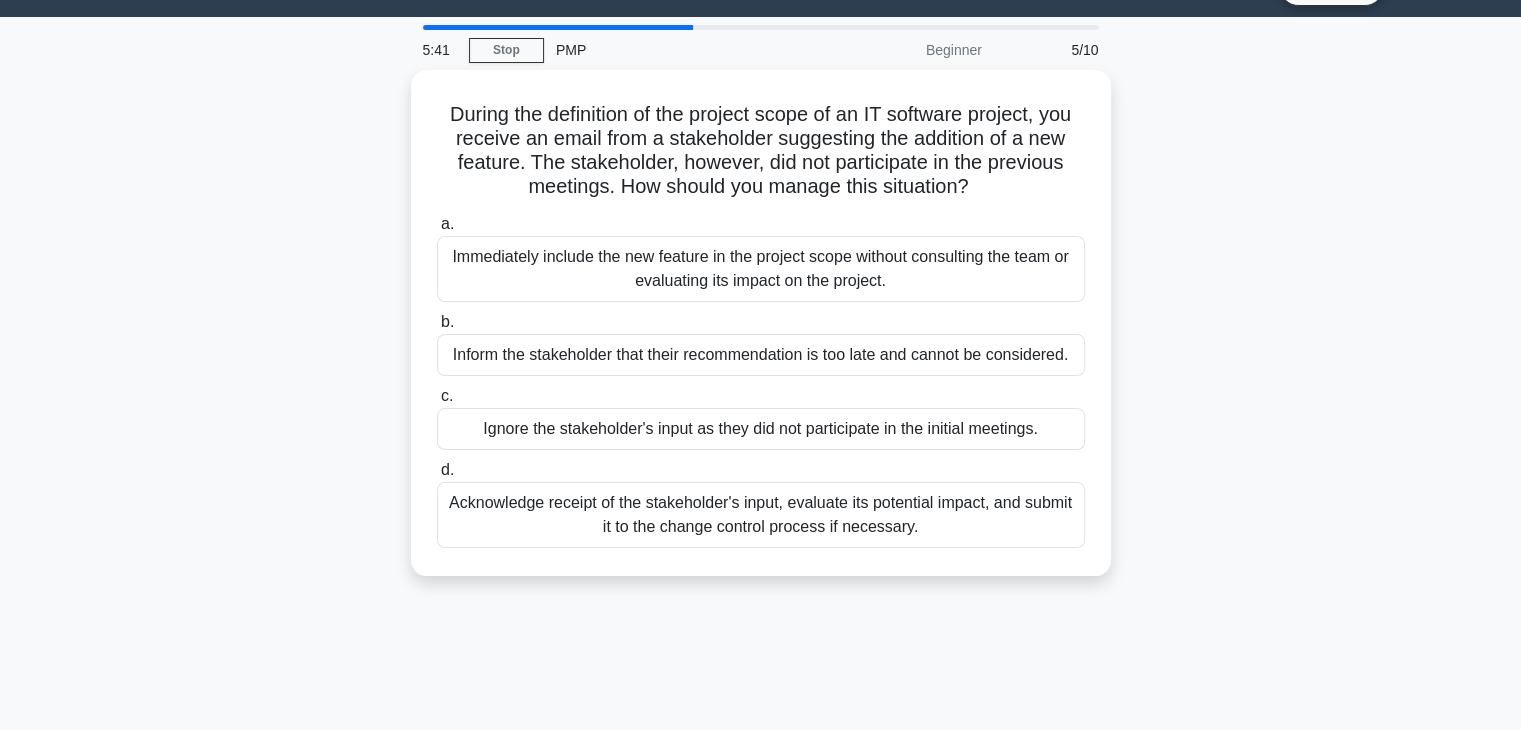 scroll, scrollTop: 0, scrollLeft: 0, axis: both 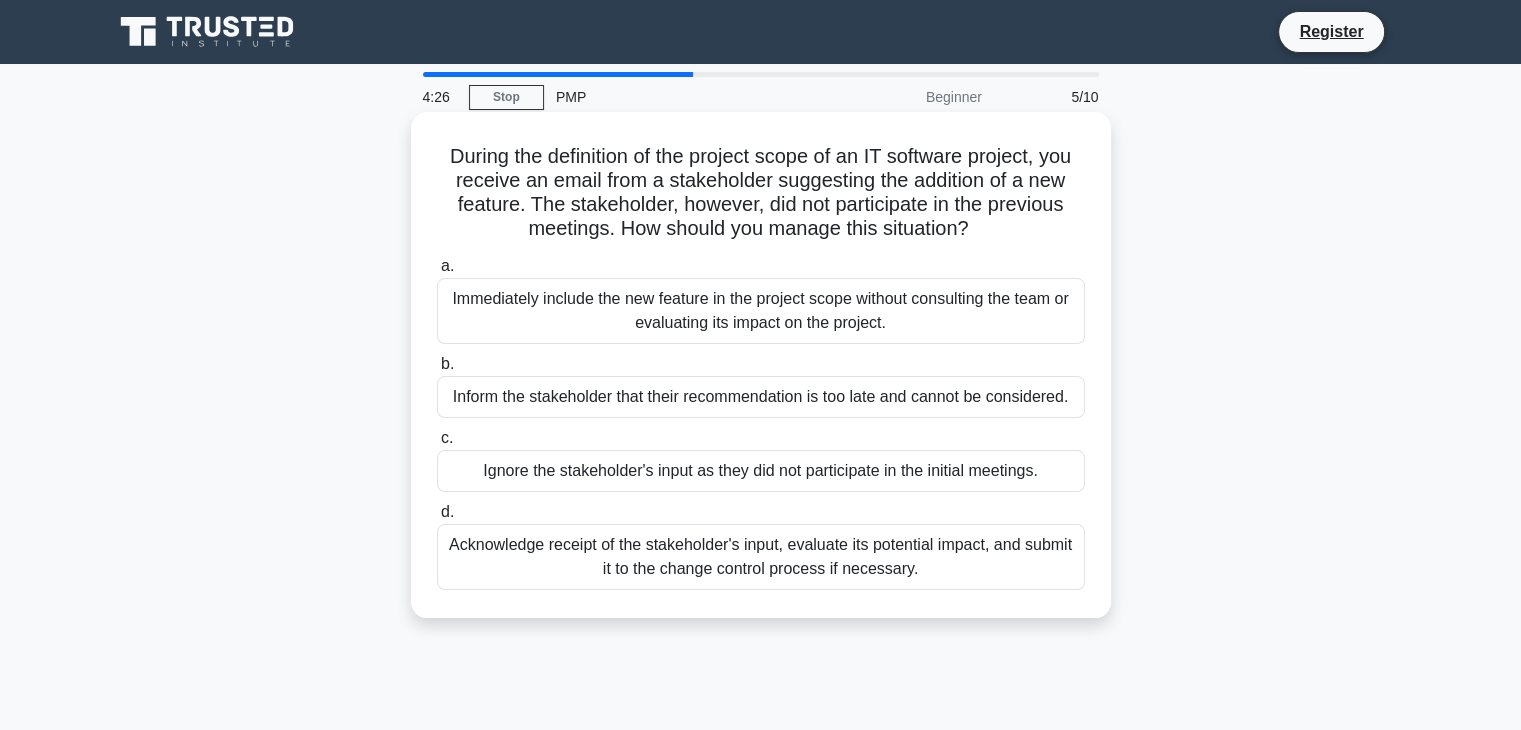 click on "Inform the stakeholder that their recommendation is too late and cannot be considered." at bounding box center (761, 397) 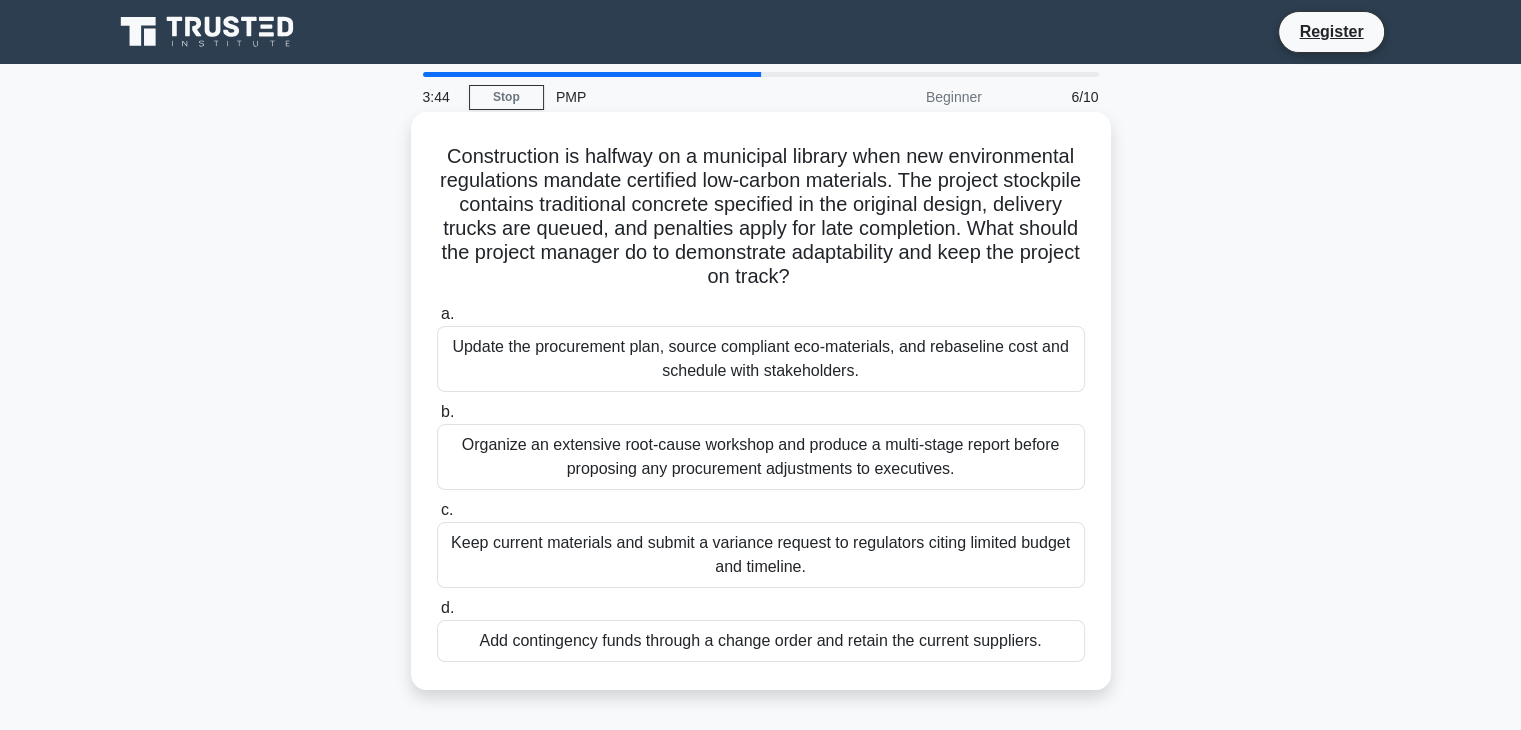 click on "Update the procurement plan, source compliant eco-materials, and rebaseline cost and schedule with stakeholders." at bounding box center [761, 359] 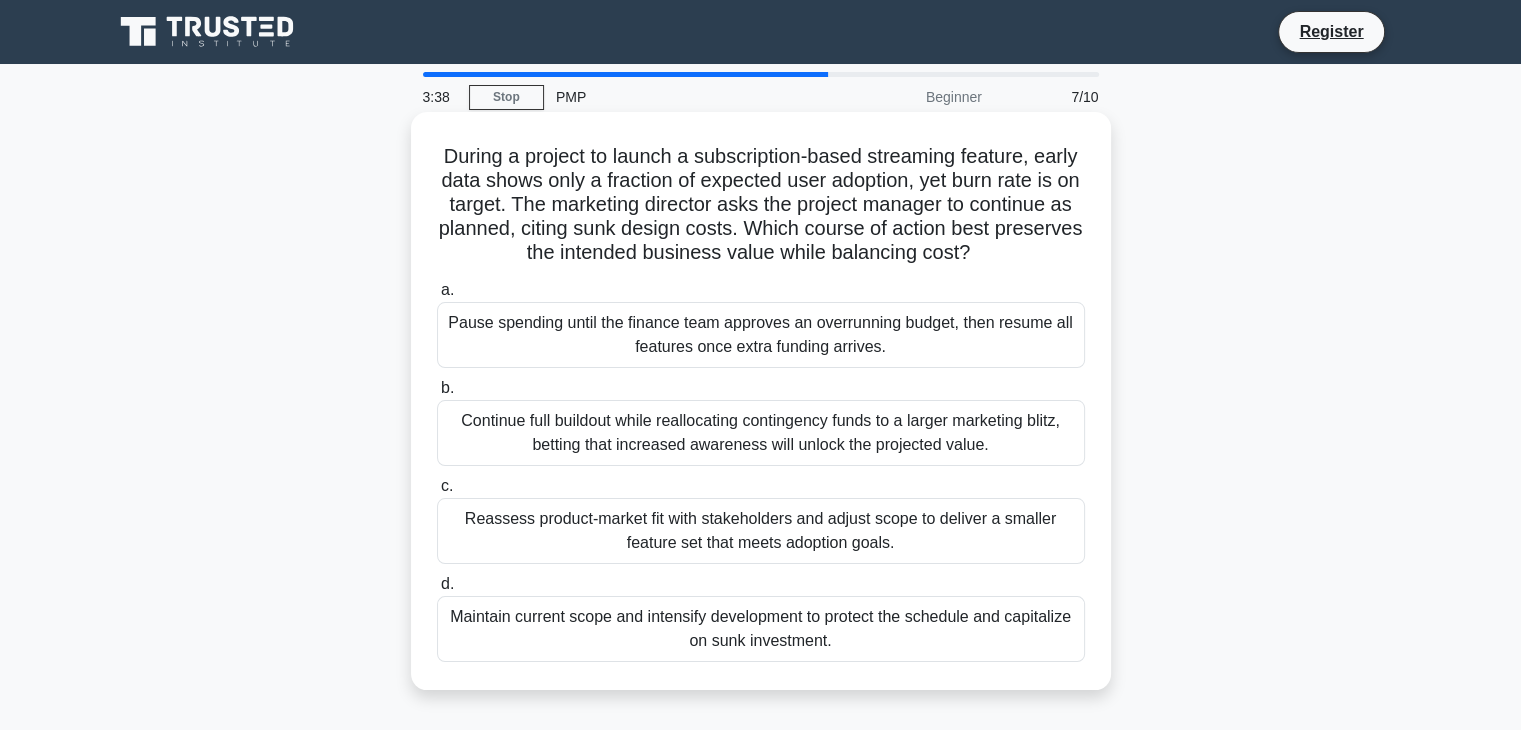 click on "Pause spending until the finance team approves an overrunning budget, then resume all features once extra funding arrives." at bounding box center [761, 335] 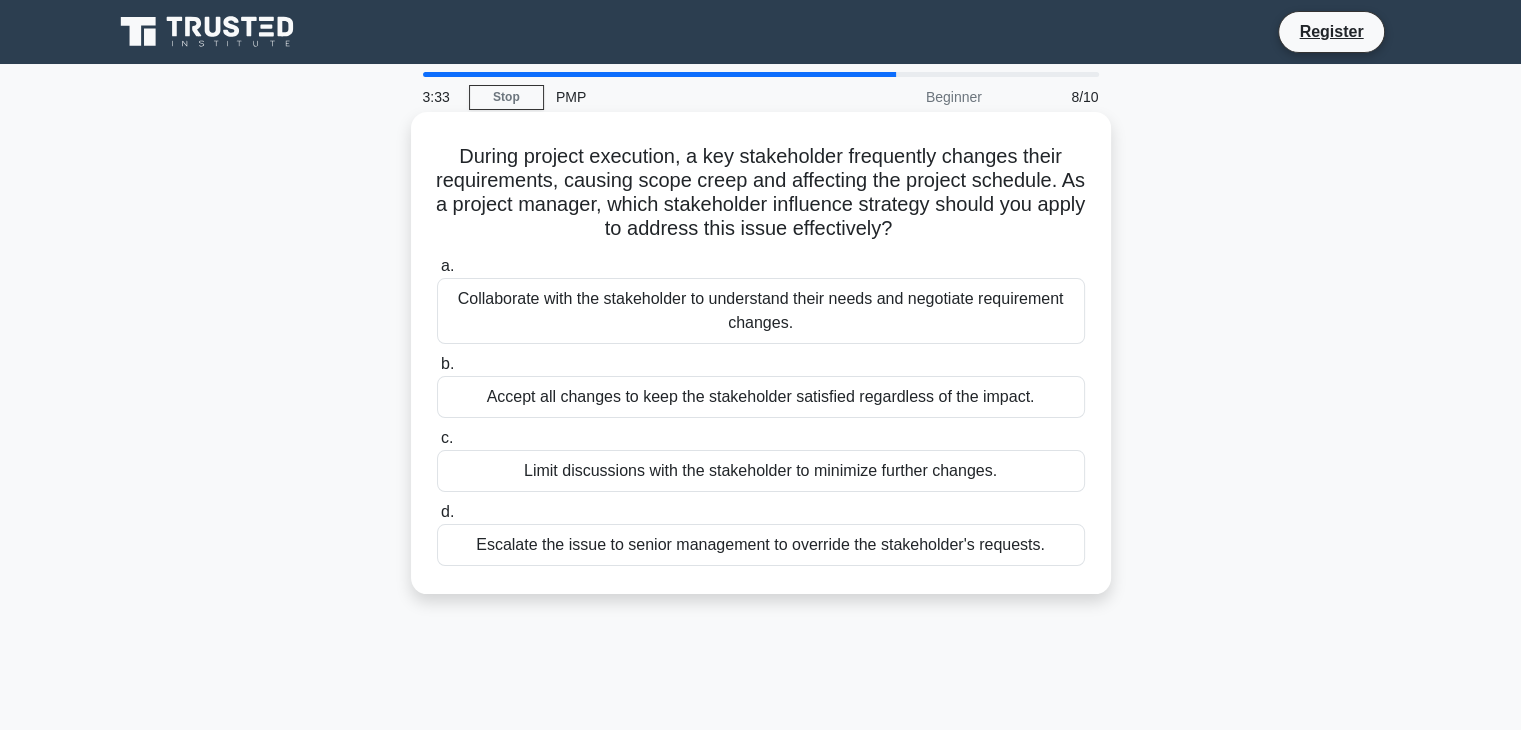 drag, startPoint x: 1005, startPoint y: 326, endPoint x: 998, endPoint y: 335, distance: 11.401754 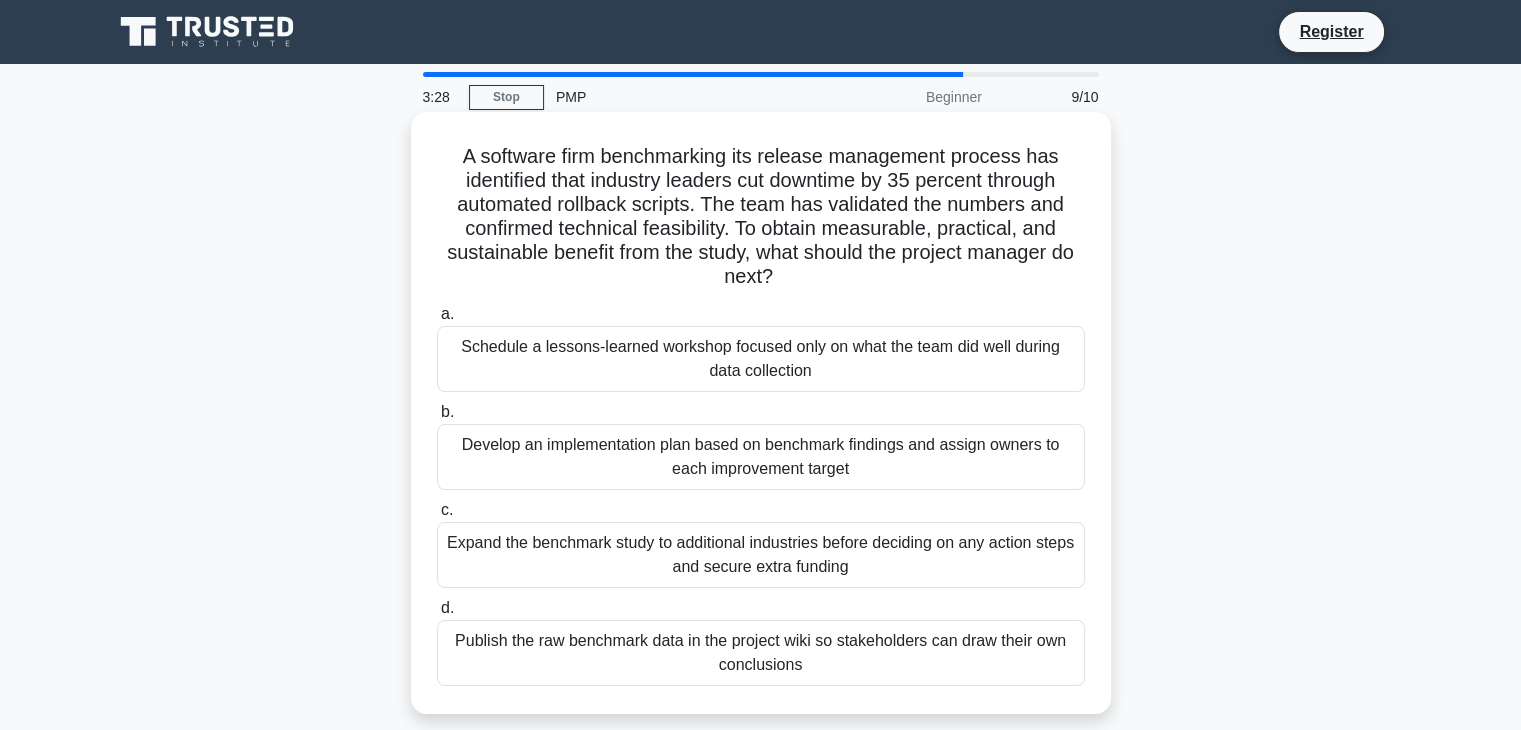 click on "Schedule a lessons-learned workshop focused only on what the team did well during data collection" at bounding box center (761, 359) 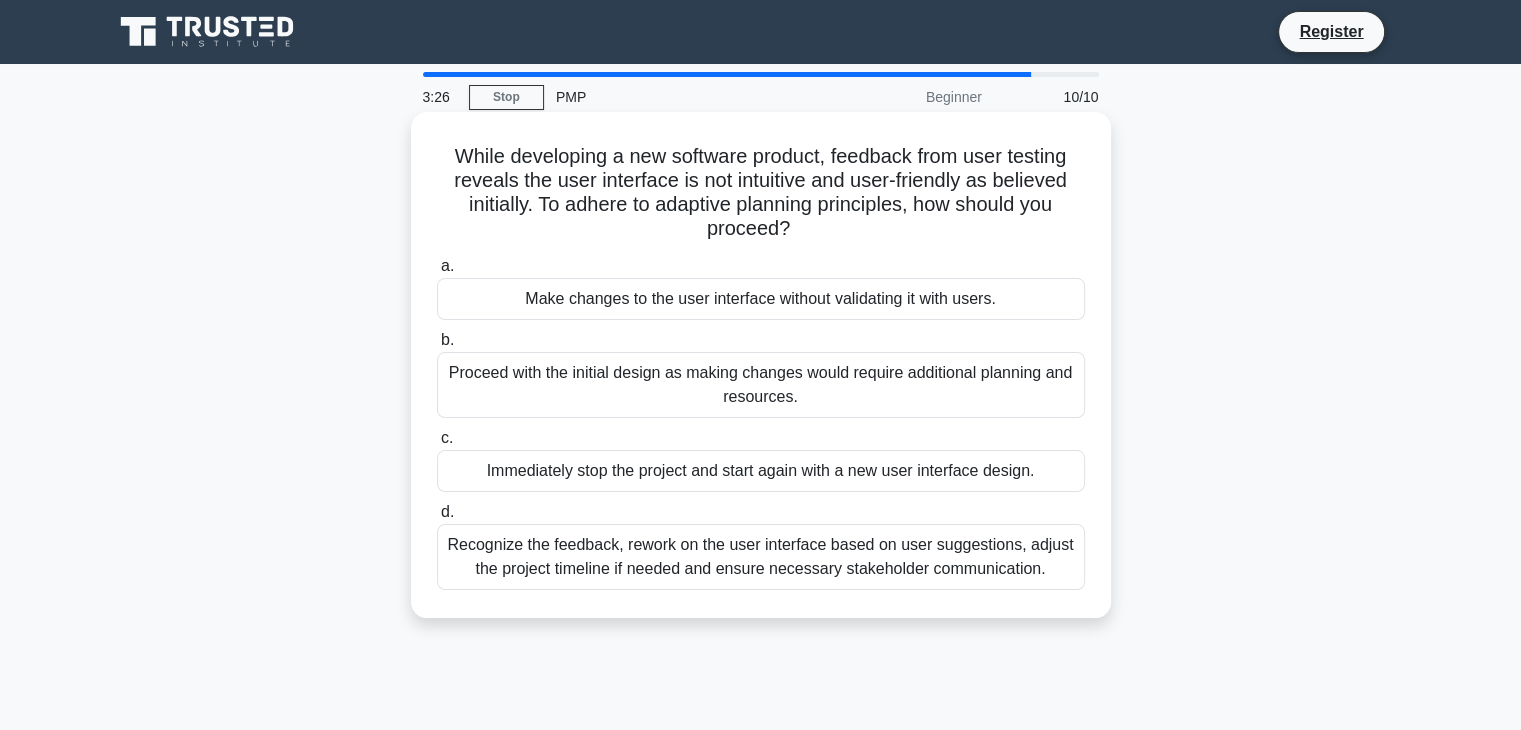 click on "Make changes to the user interface without validating it with users." at bounding box center [761, 299] 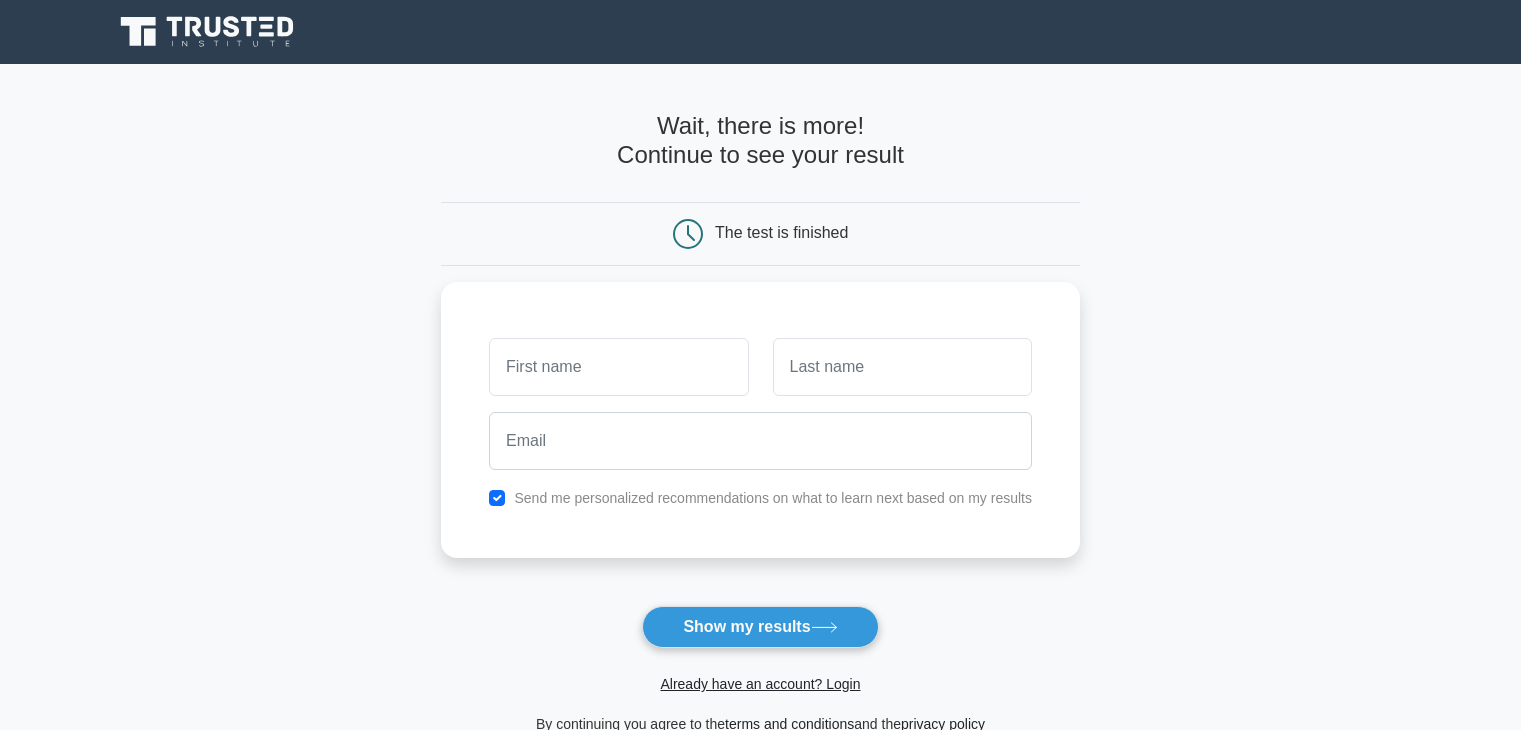scroll, scrollTop: 0, scrollLeft: 0, axis: both 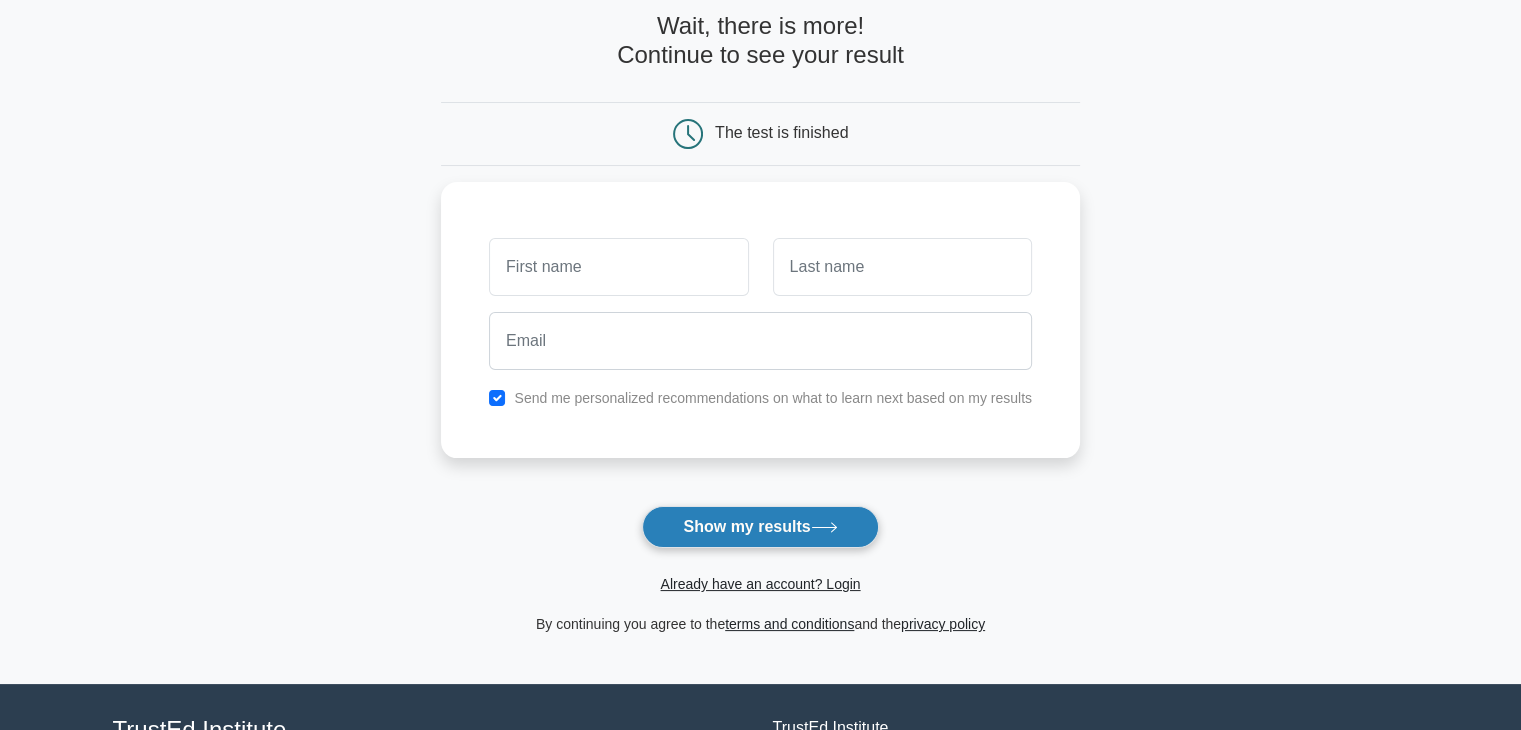 click on "Show my results" at bounding box center (760, 527) 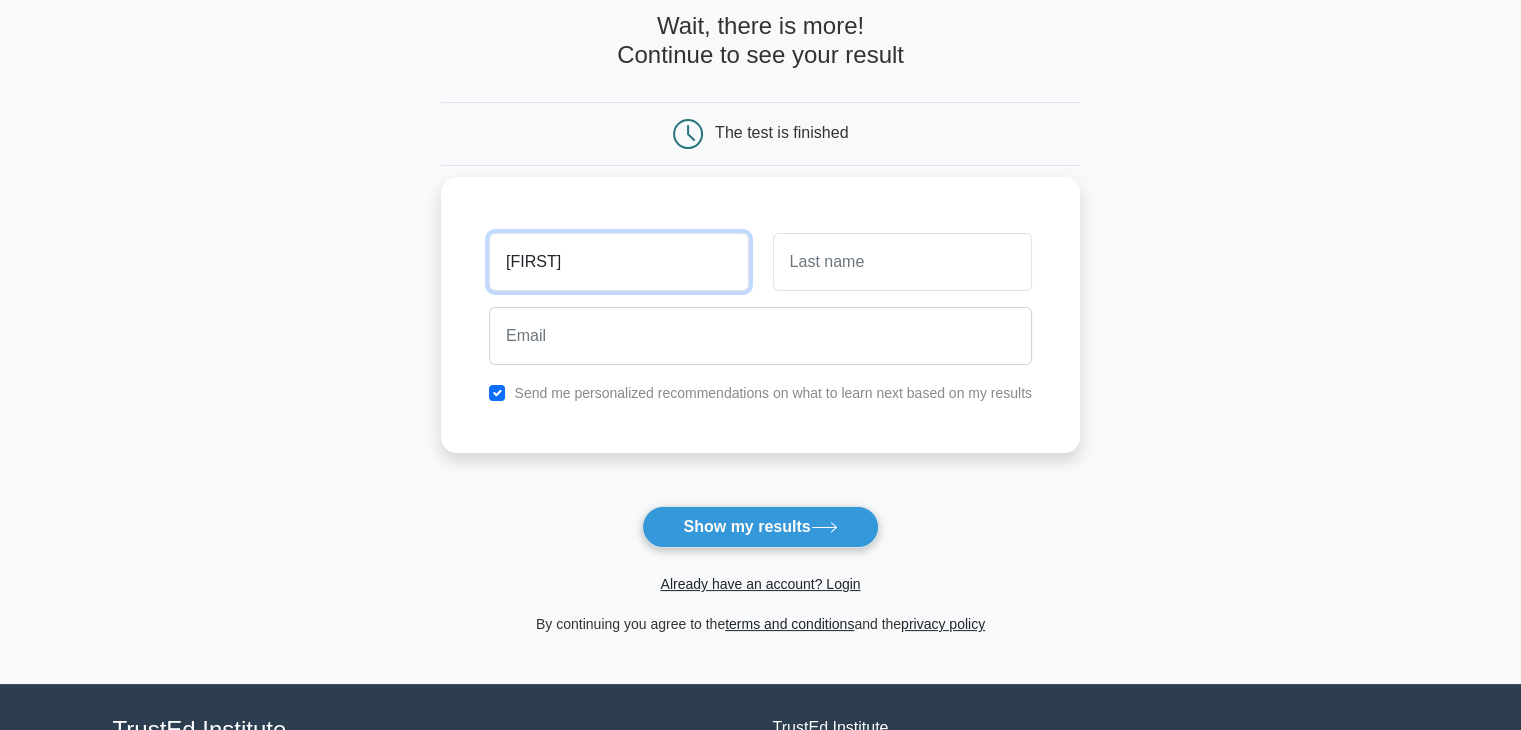type on "asif" 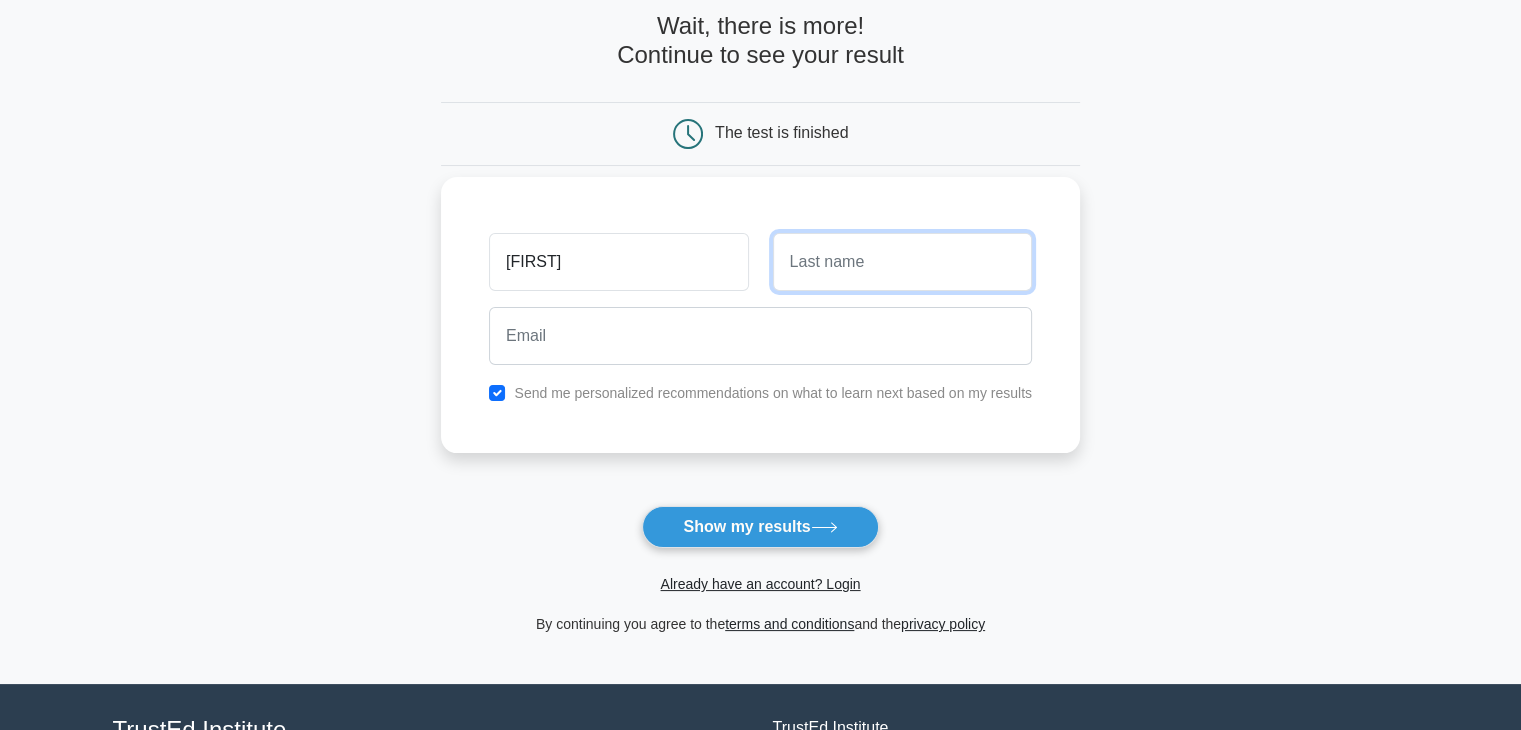 click at bounding box center [902, 262] 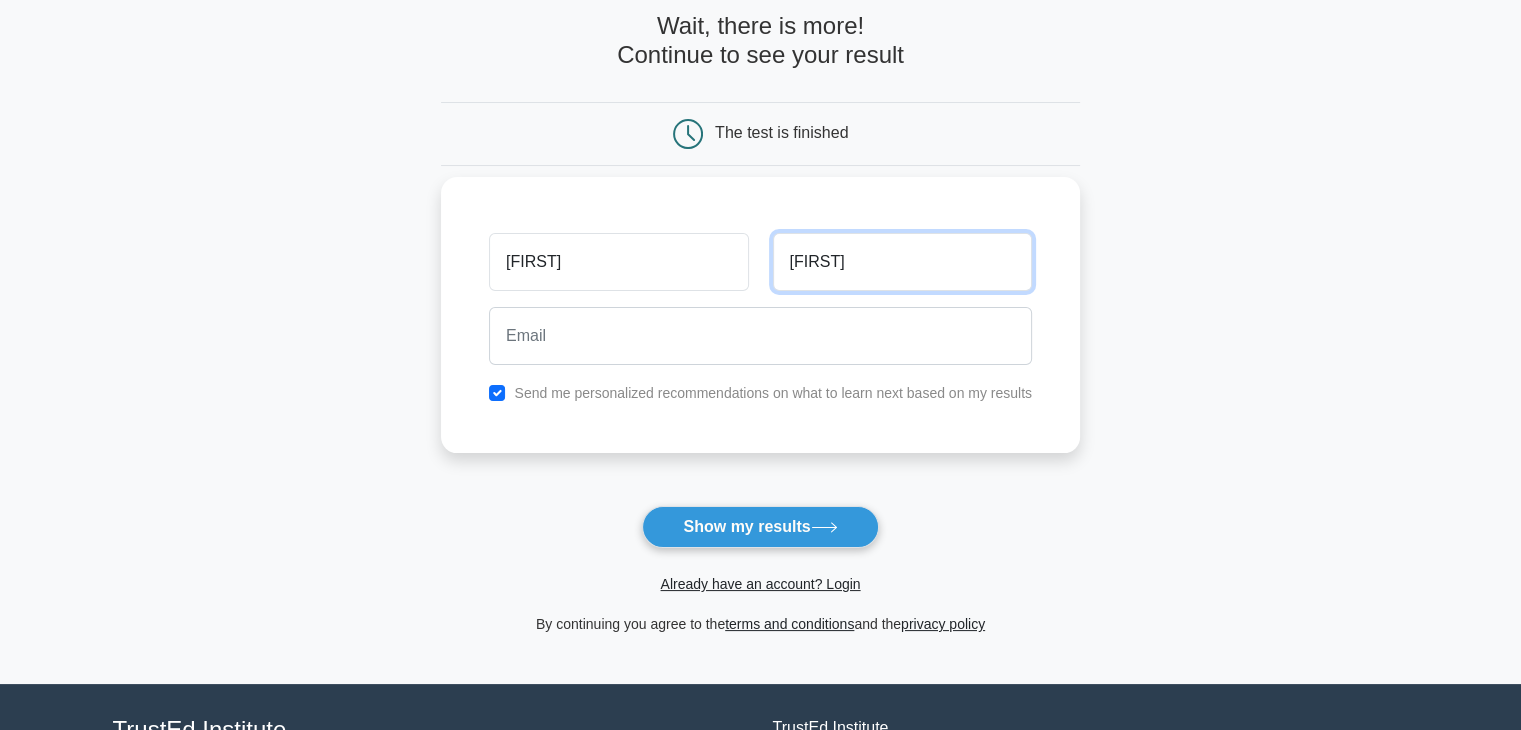 type on "asif" 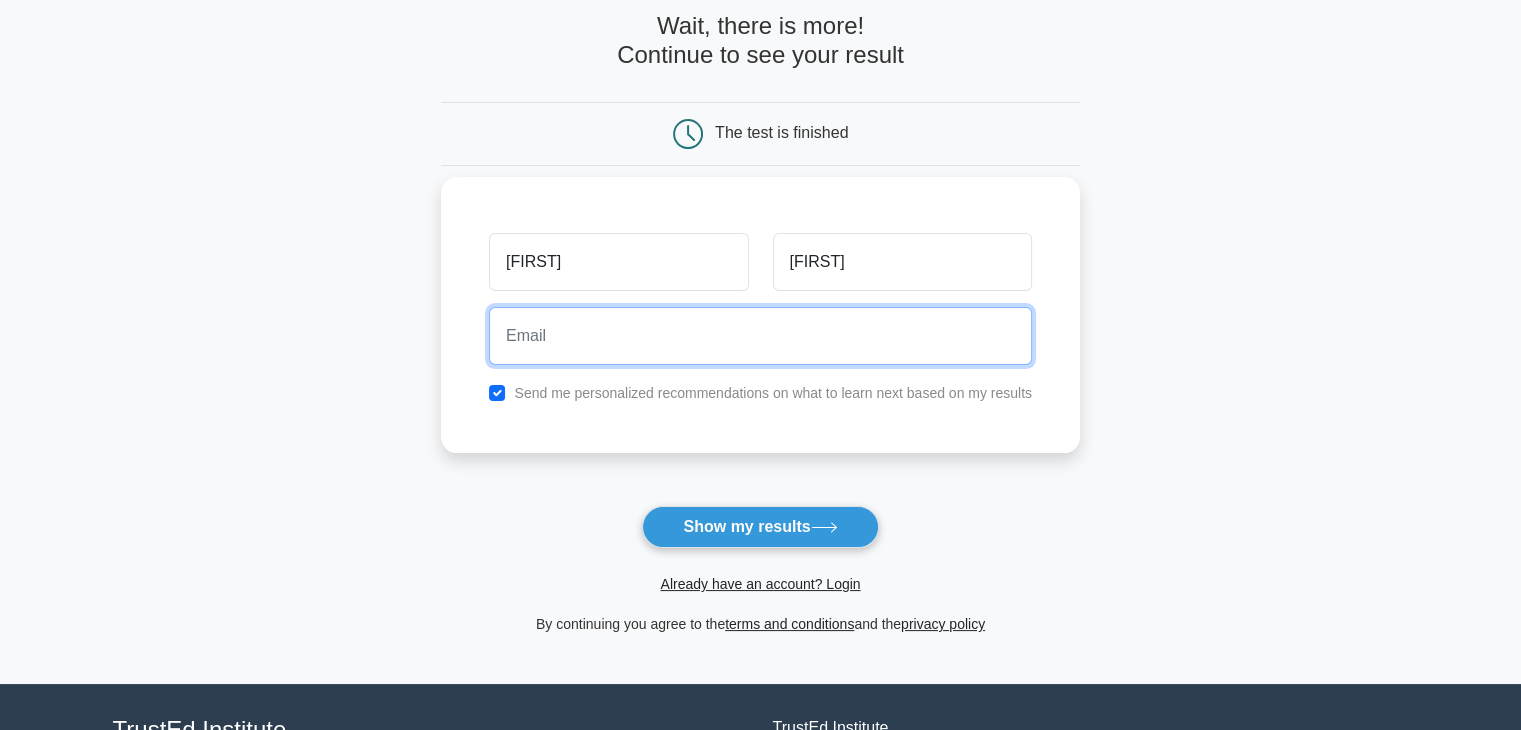click at bounding box center (760, 336) 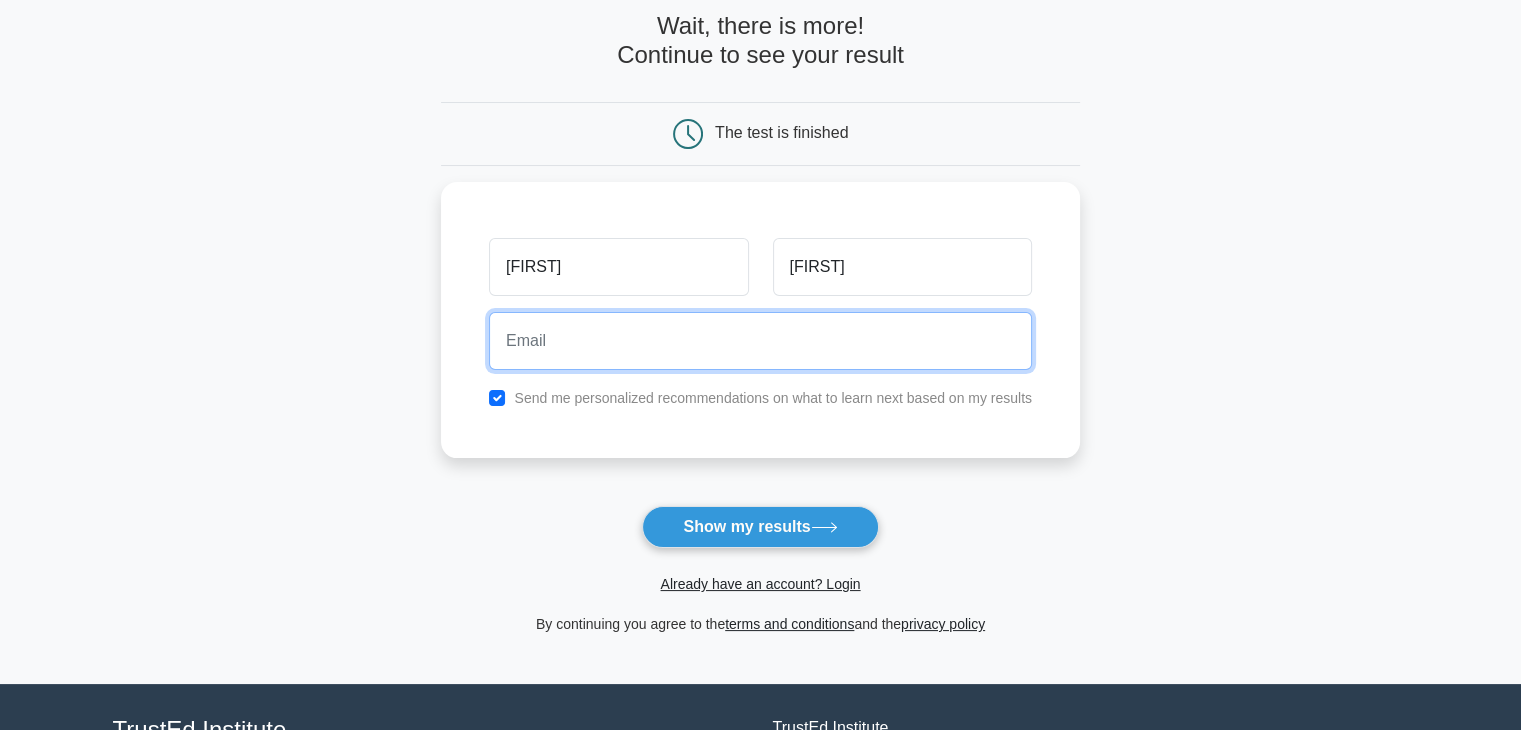 type on "asiful.eng@everestpharmabd.com" 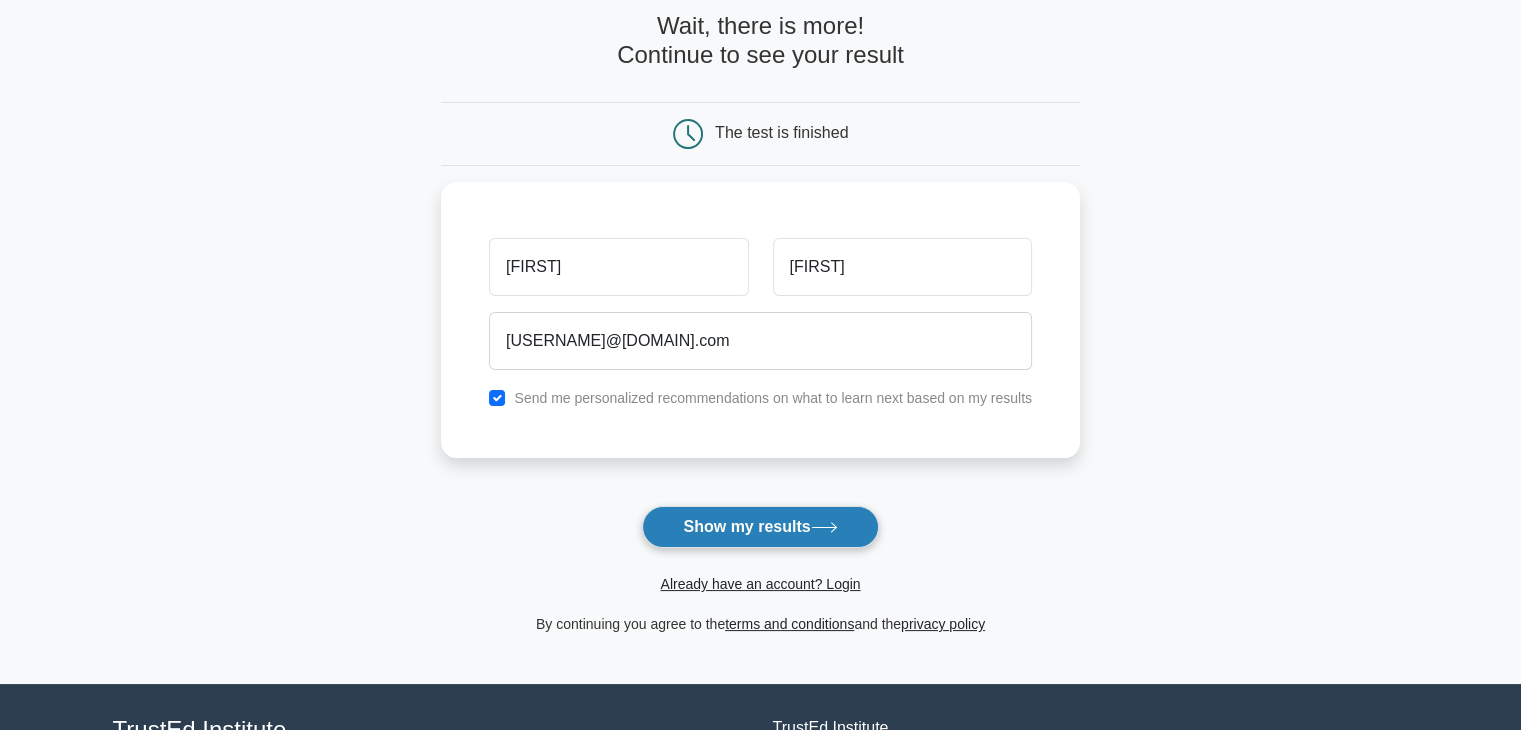 click on "Show my results" at bounding box center [760, 527] 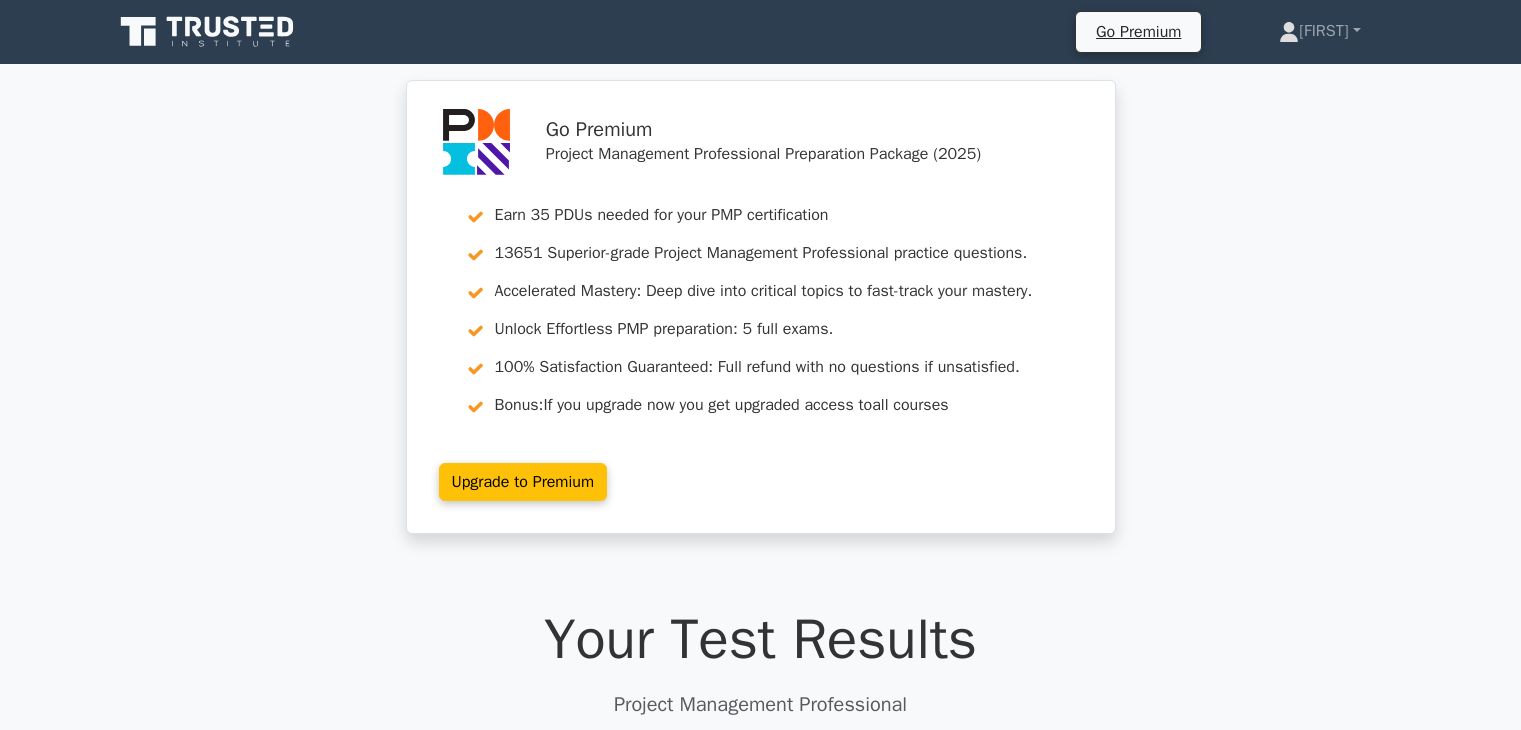 scroll, scrollTop: 0, scrollLeft: 0, axis: both 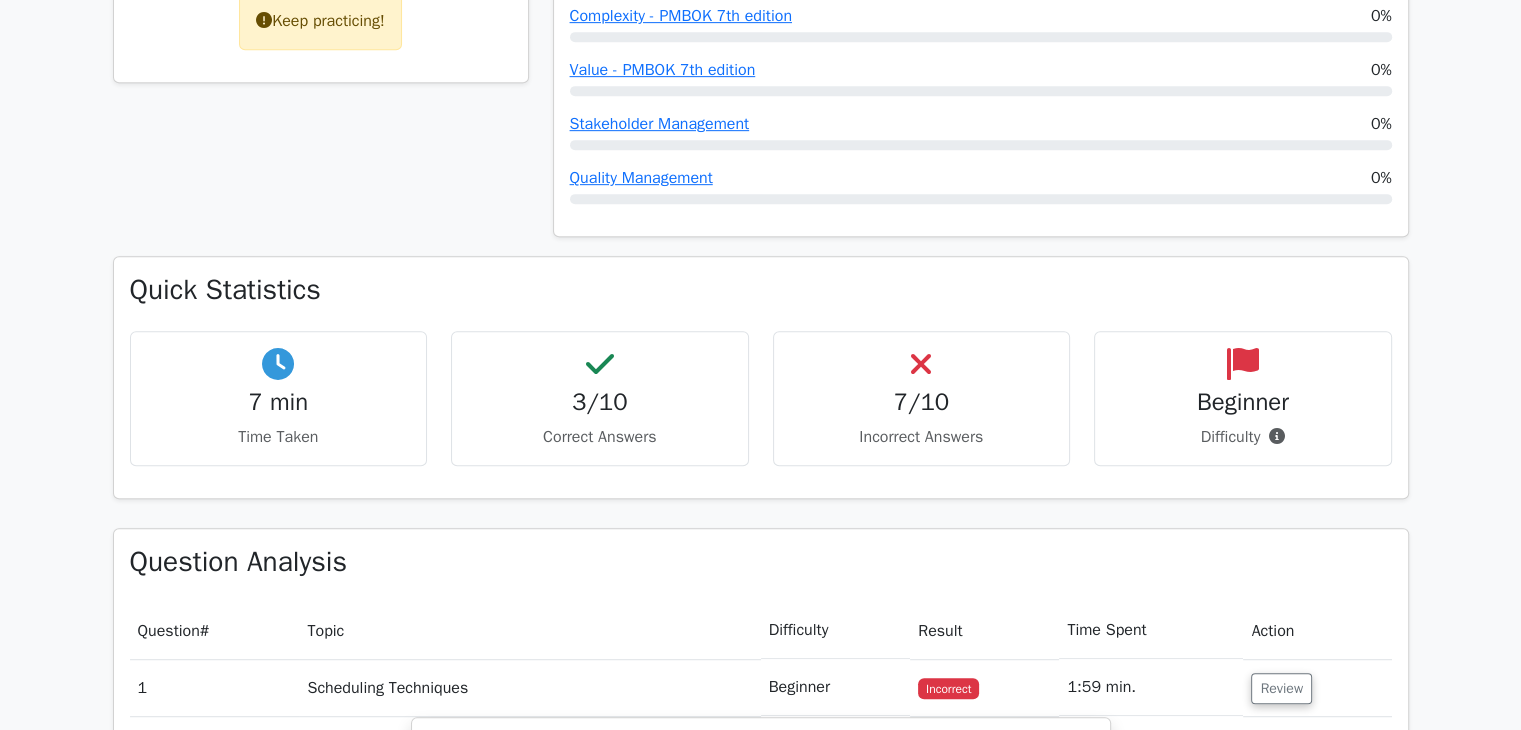 click on "3/10" at bounding box center (600, 402) 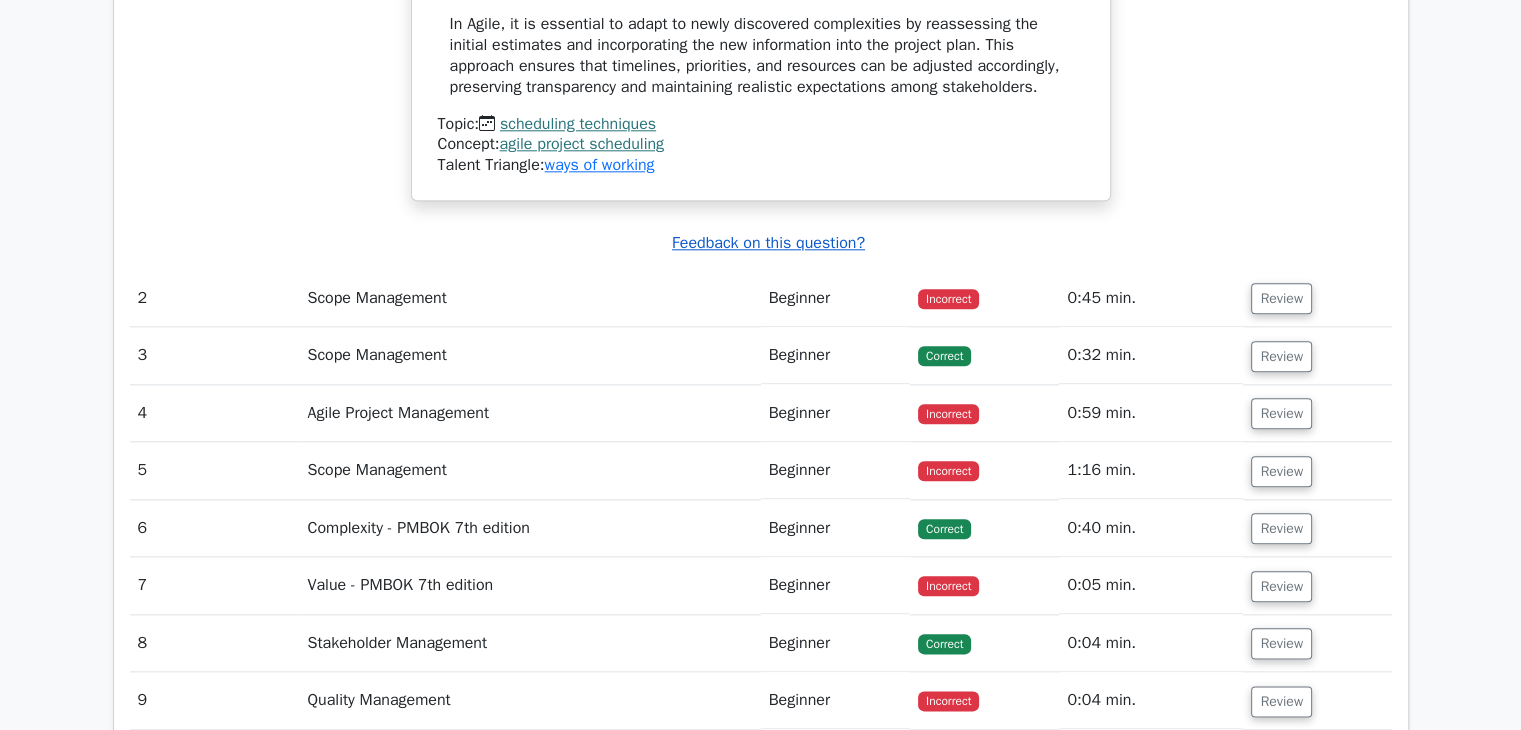 scroll, scrollTop: 2200, scrollLeft: 0, axis: vertical 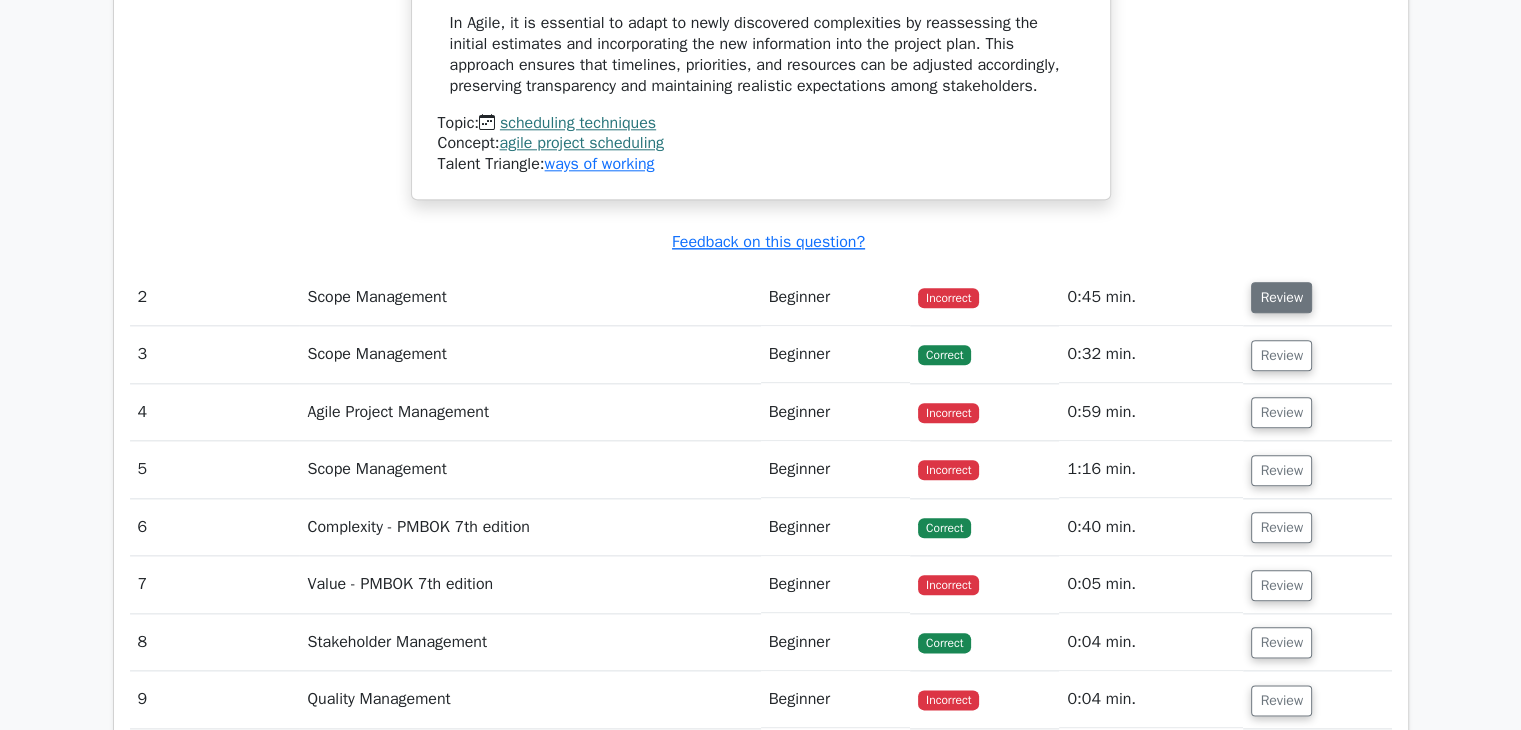 click on "Review" at bounding box center [1281, 297] 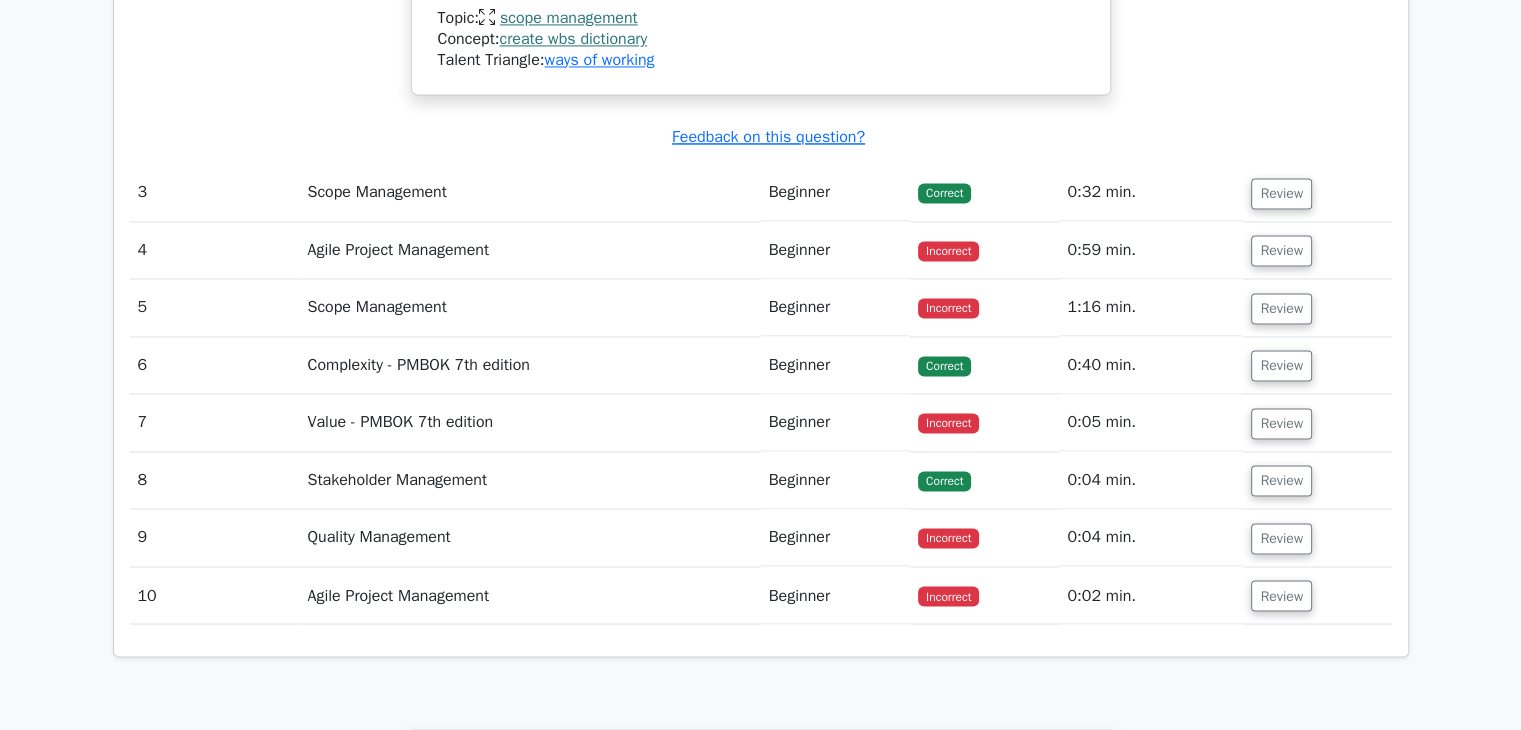 scroll, scrollTop: 3198, scrollLeft: 0, axis: vertical 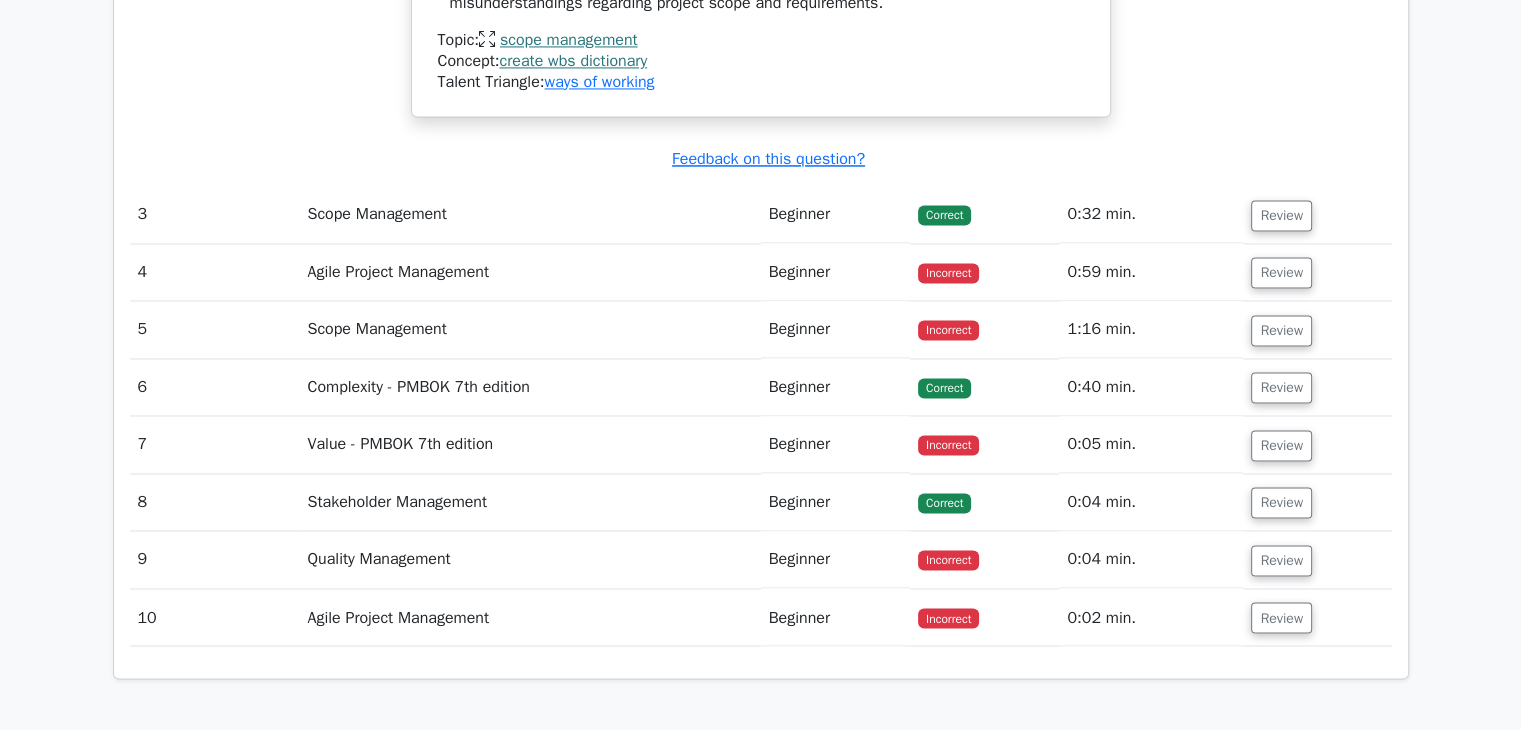 click on "Incorrect" at bounding box center [948, 330] 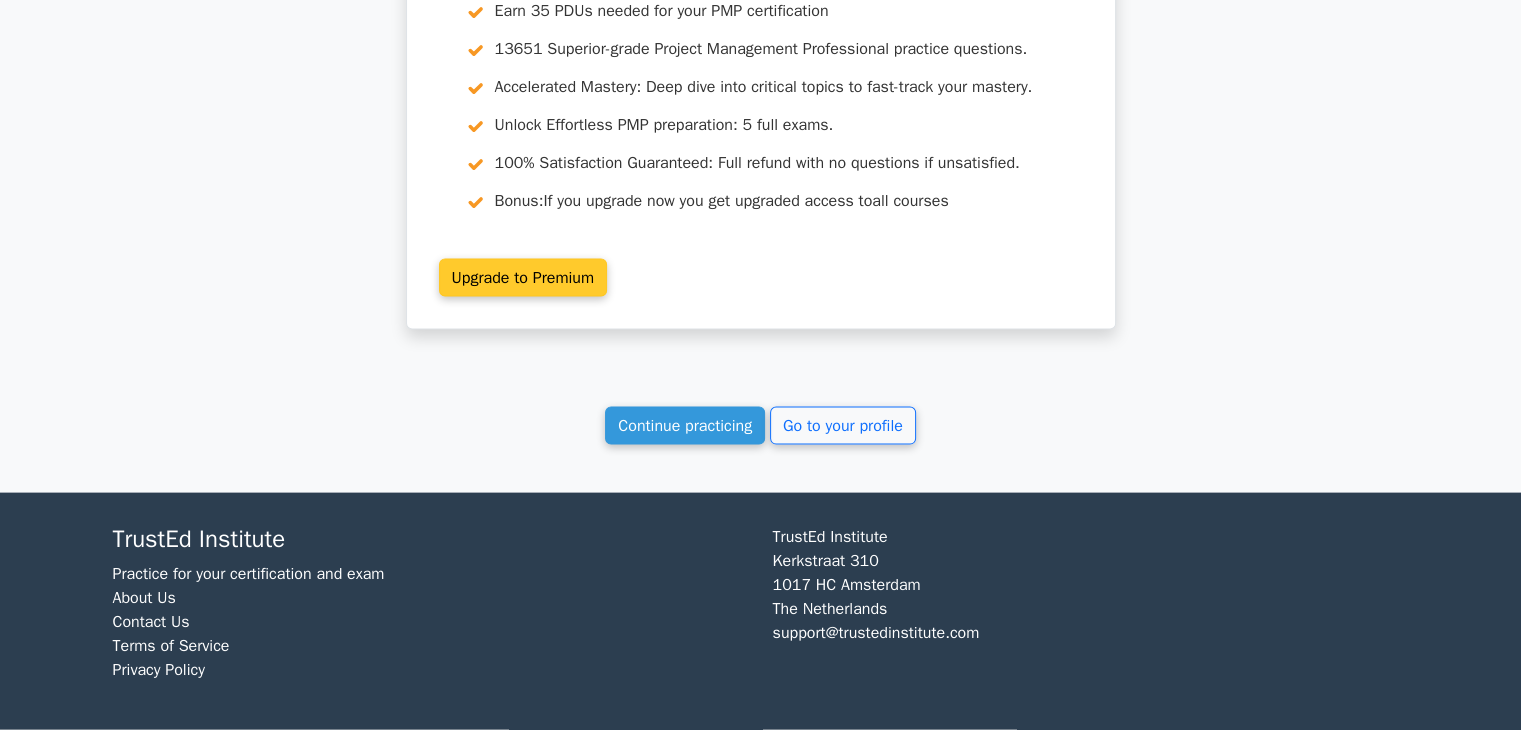 scroll, scrollTop: 4098, scrollLeft: 0, axis: vertical 